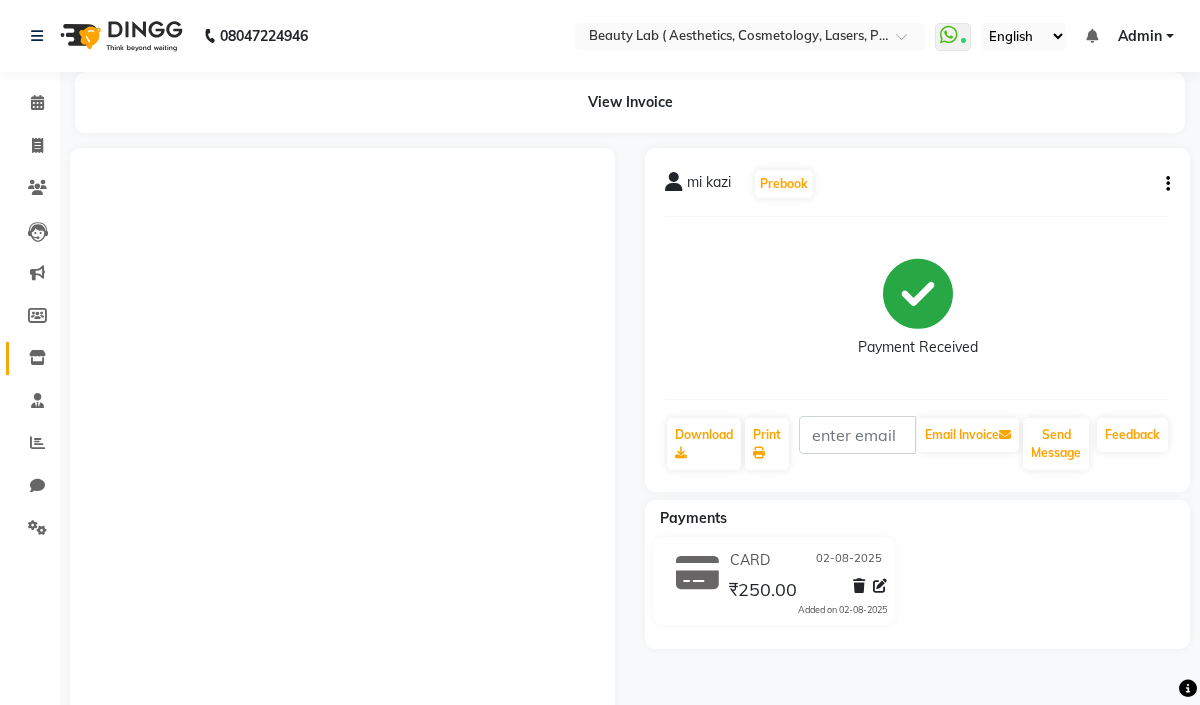 scroll, scrollTop: 0, scrollLeft: 0, axis: both 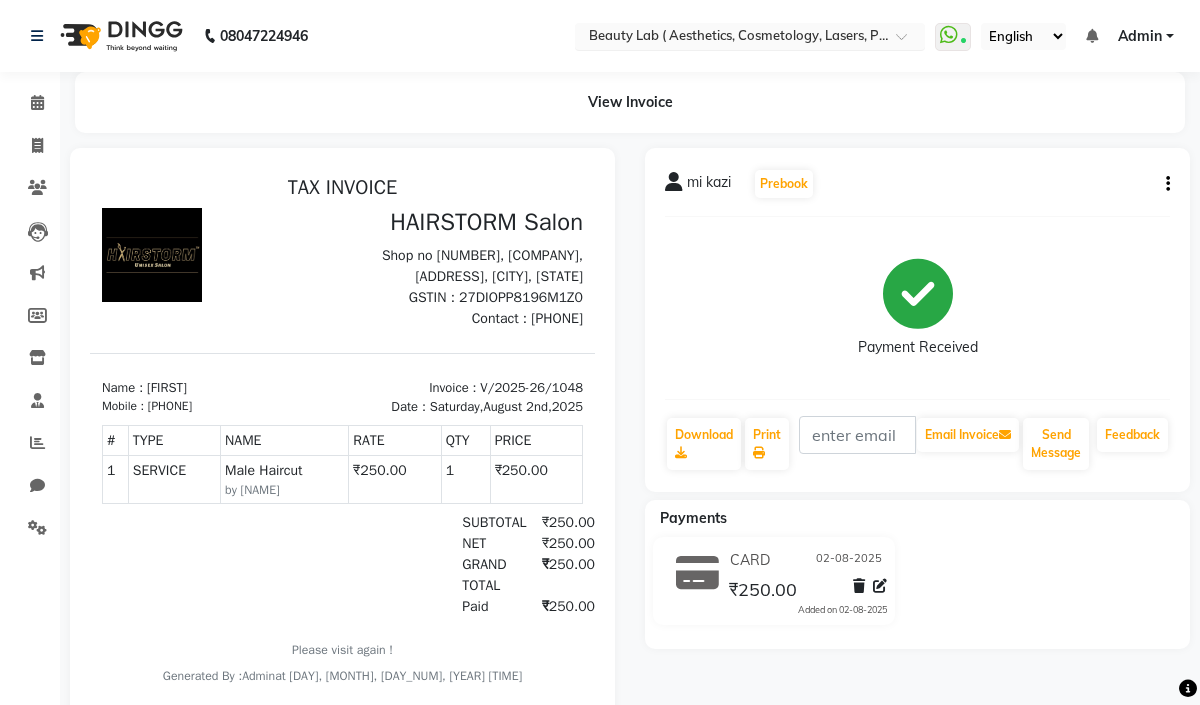 click at bounding box center (730, 38) 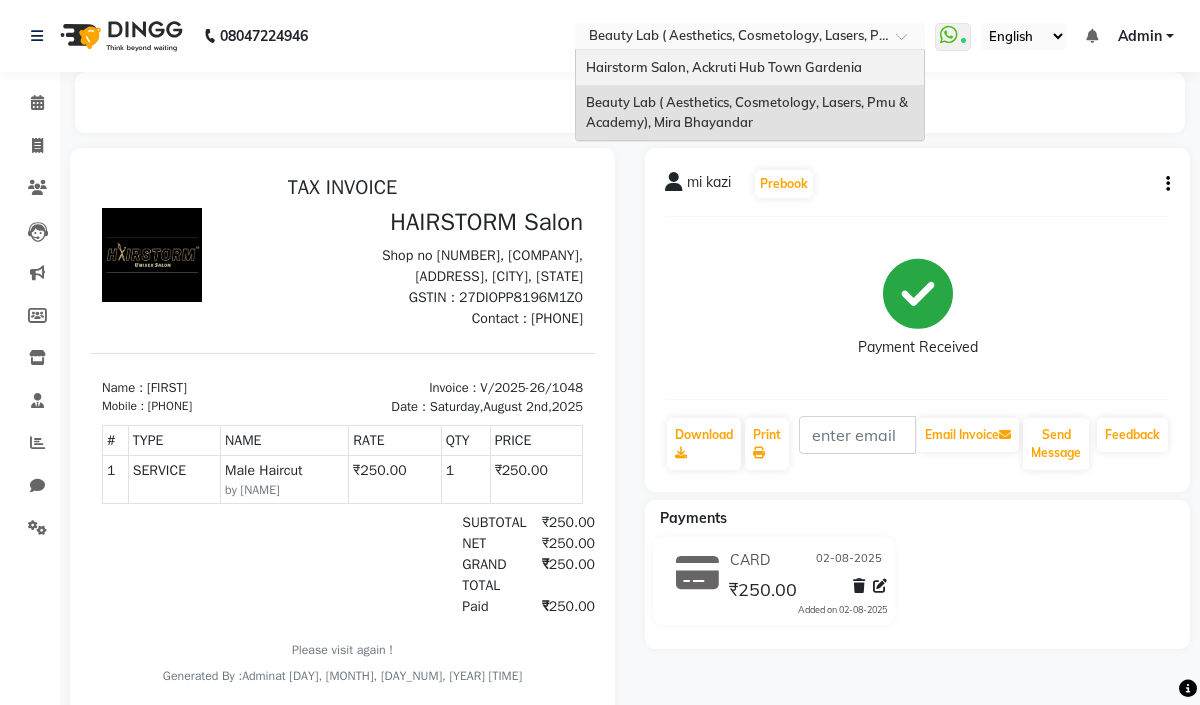 click on "Hairstorm Salon, Ackruti Hub Town Gardenia" at bounding box center [750, 68] 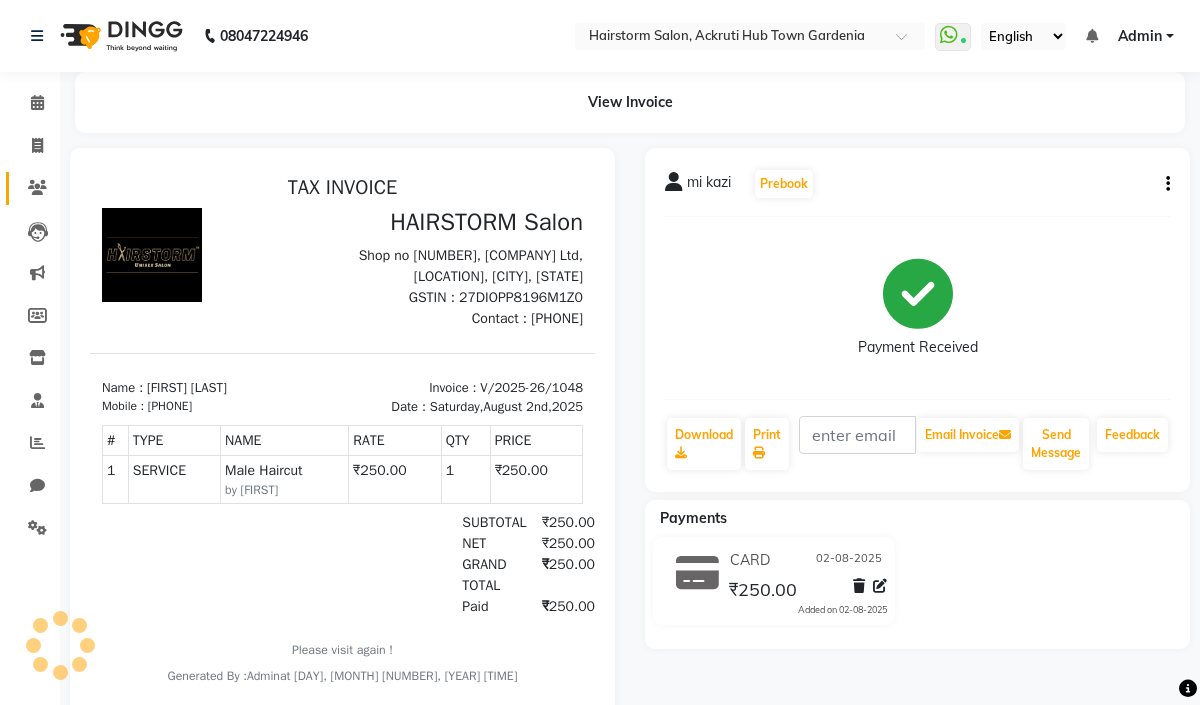 scroll, scrollTop: 0, scrollLeft: 0, axis: both 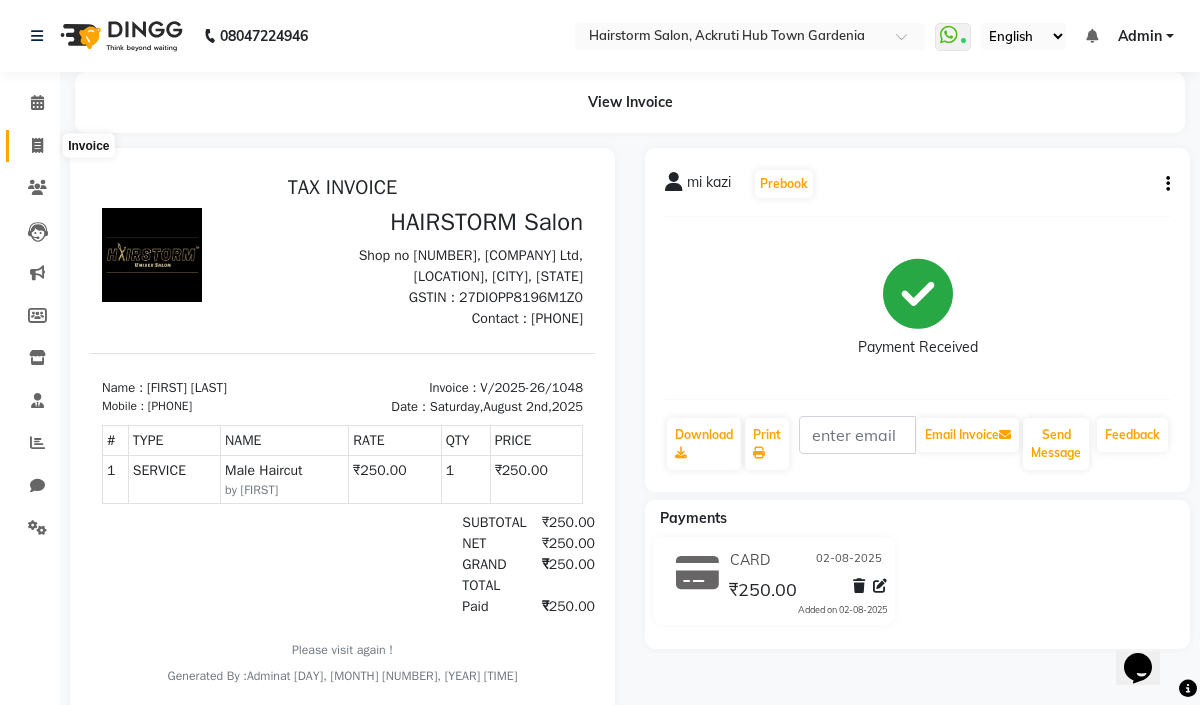 click 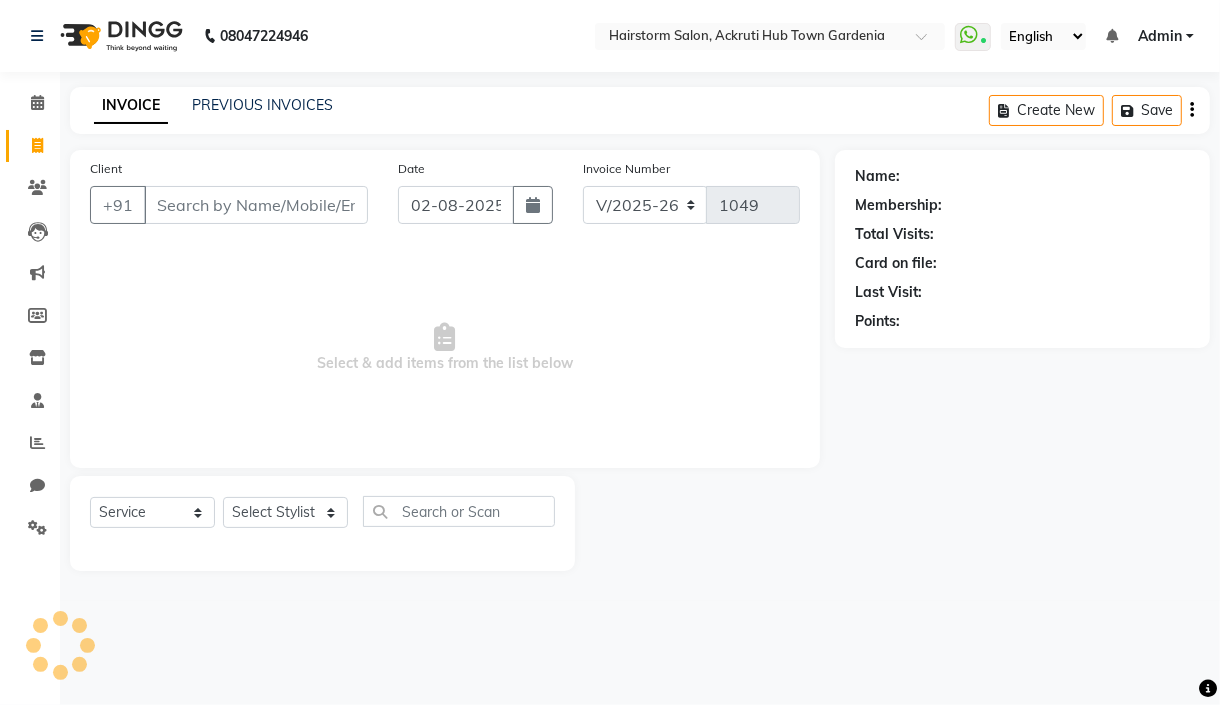 select on "product" 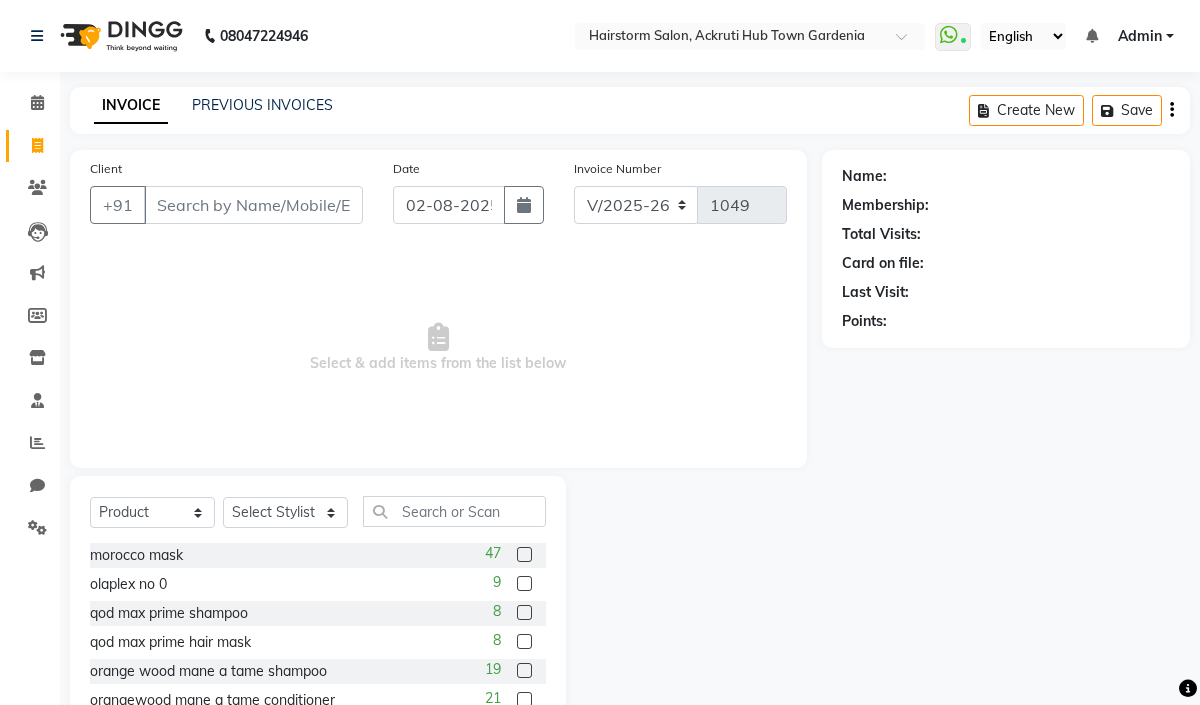 click on "Client" at bounding box center [253, 205] 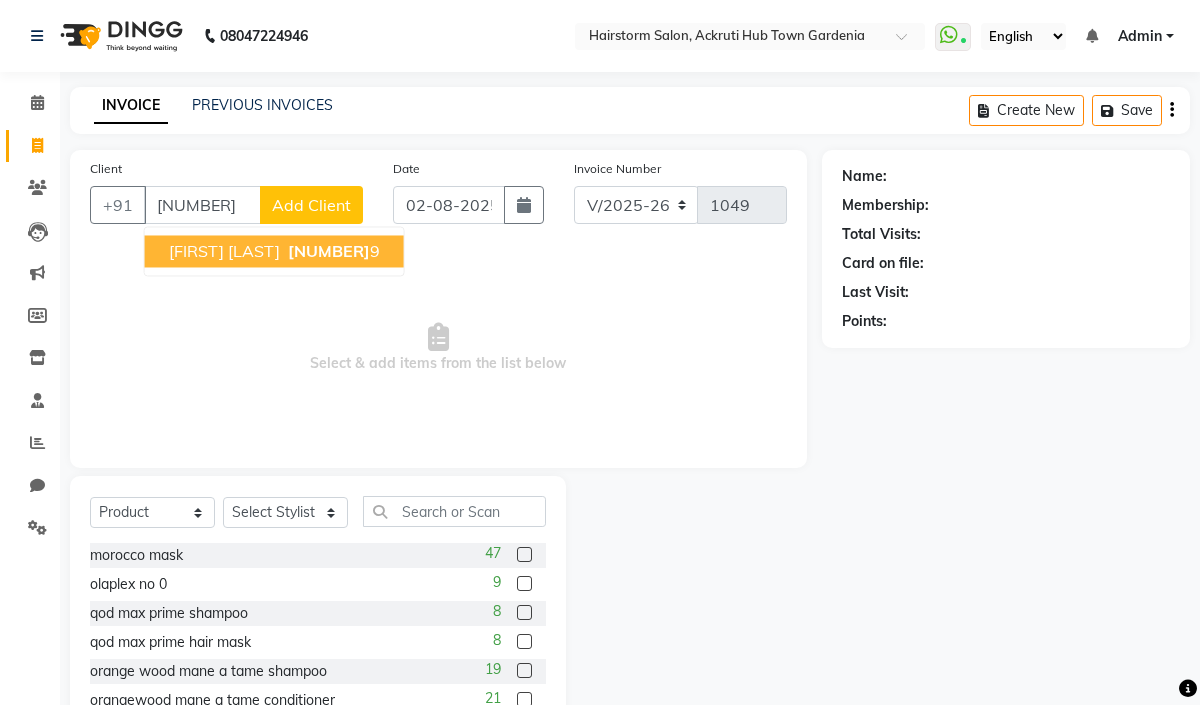 click on "[FIRST] [LAST]" at bounding box center [224, 251] 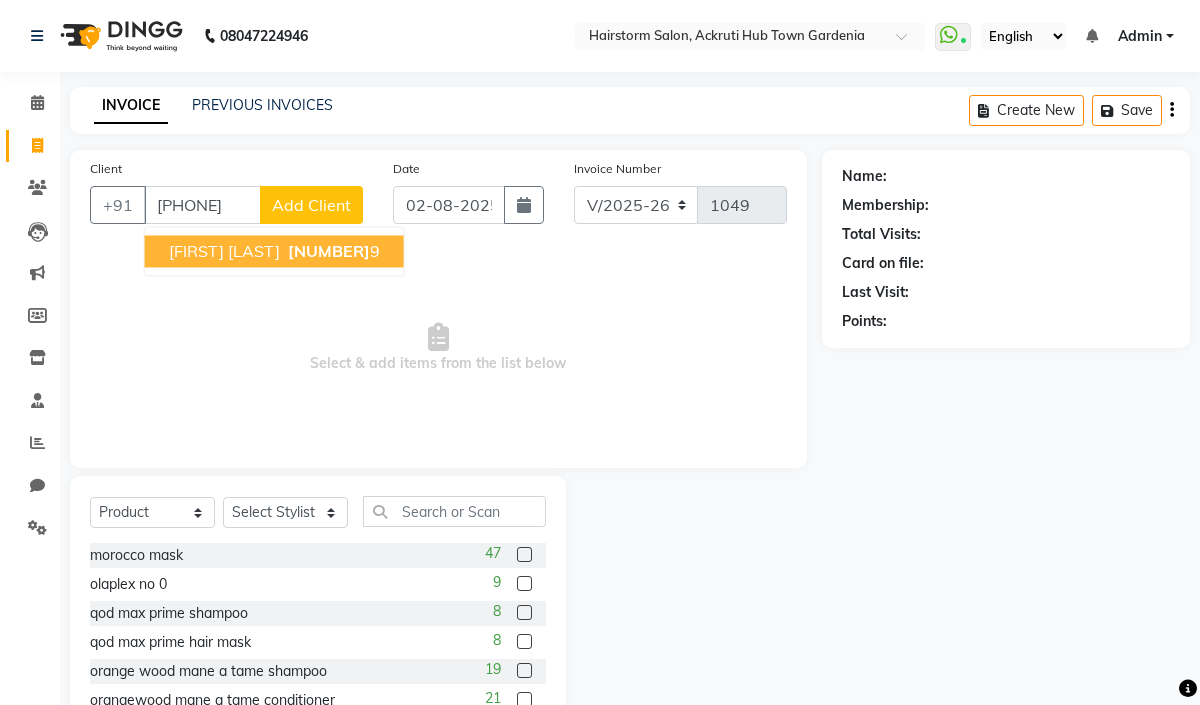 type on "[PHONE]" 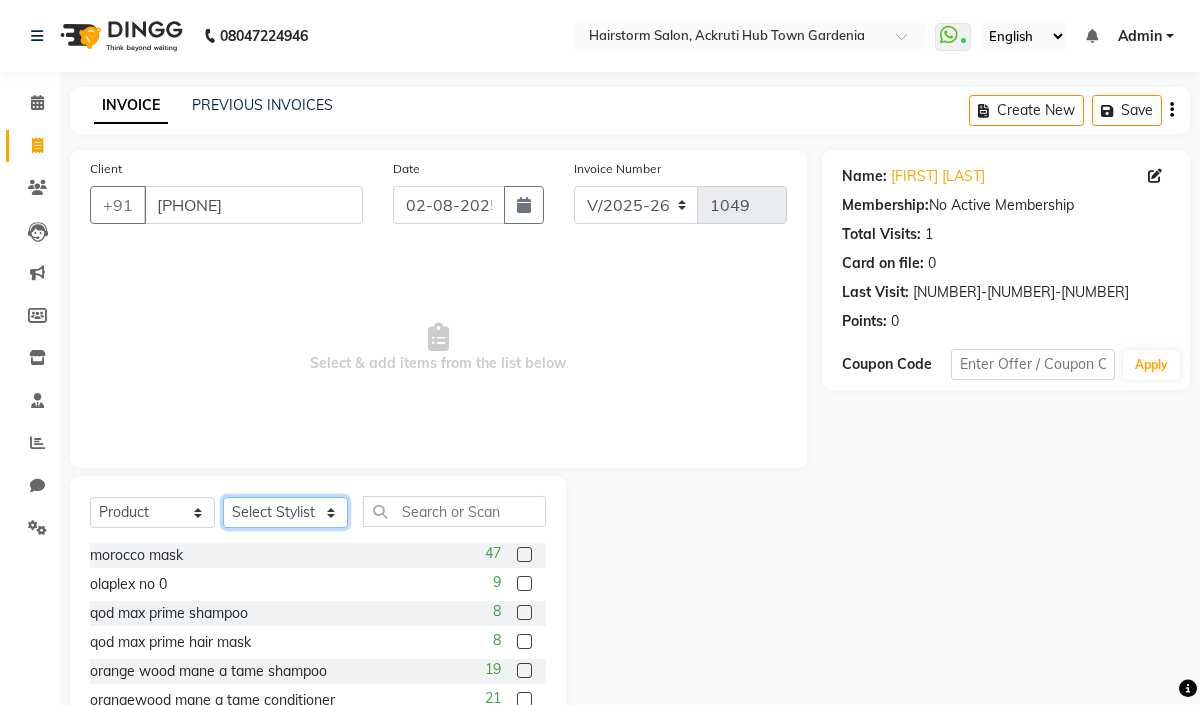 click on "Select Stylist [FIRST] [FIRST] [FIRST] [FIRST] [FIRST] [FIRST] [FIRST] [FIRST] [FIRST]" 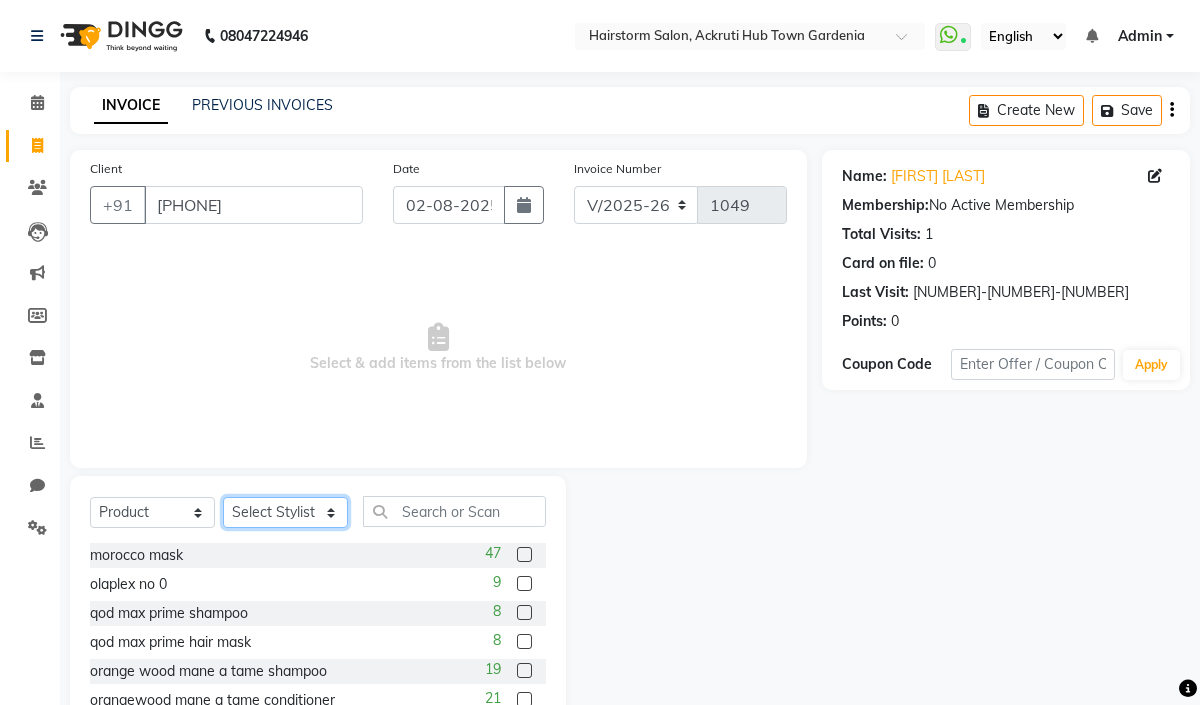 select on "59937" 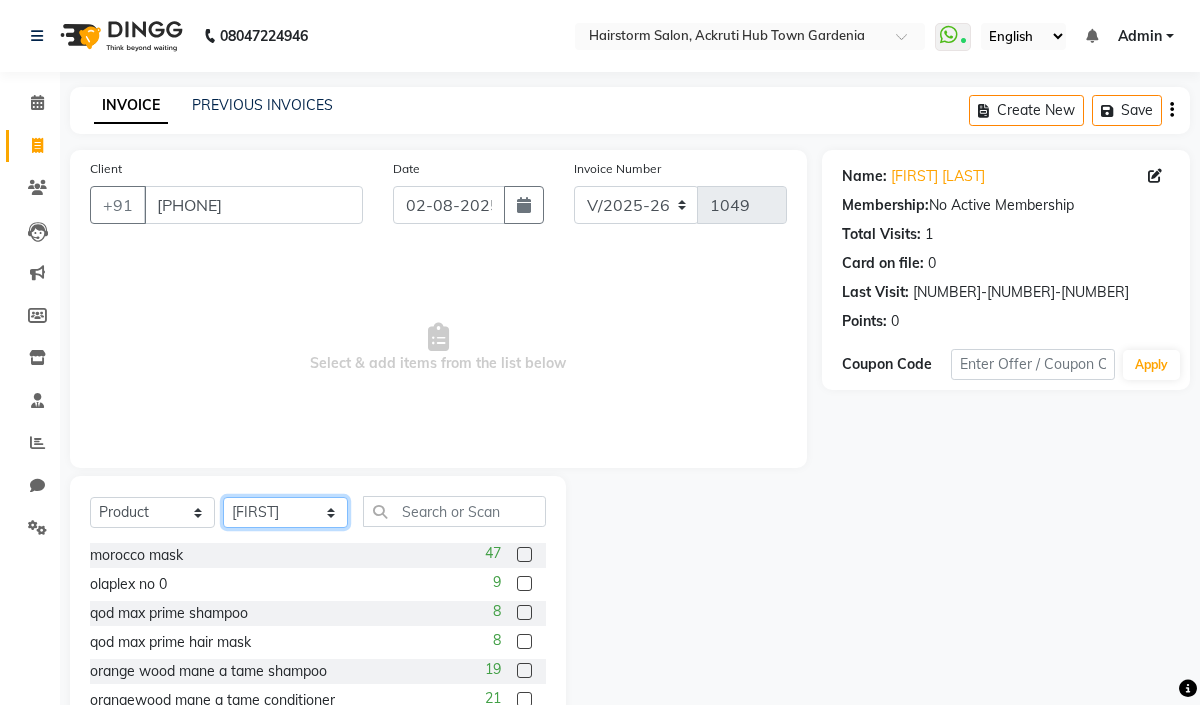 click on "Select Stylist [FIRST] [FIRST] [FIRST] [FIRST] [FIRST] [FIRST] [FIRST] [FIRST] [FIRST]" 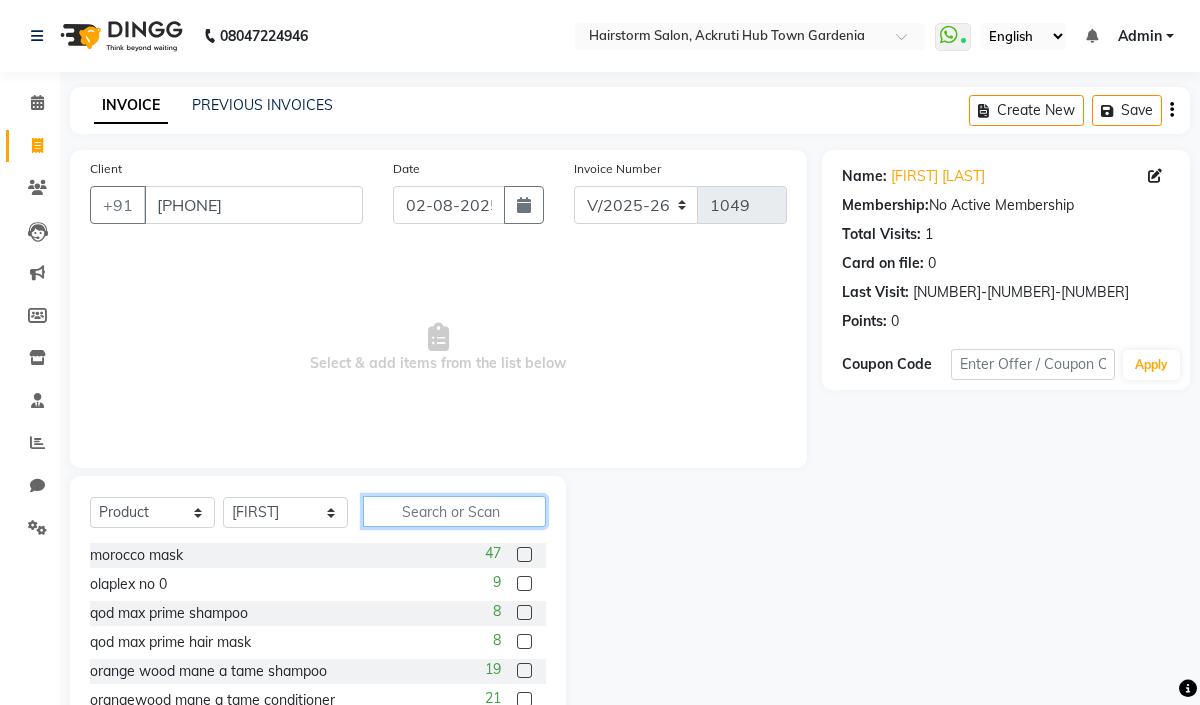 click 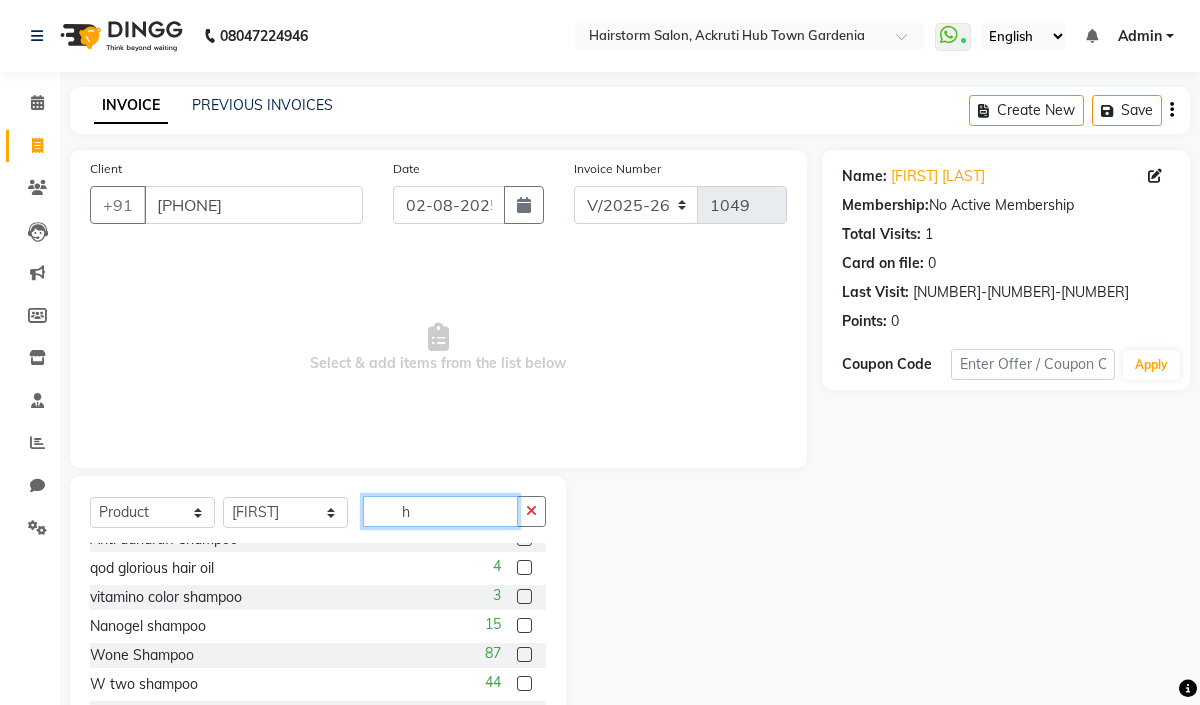 scroll, scrollTop: 133, scrollLeft: 0, axis: vertical 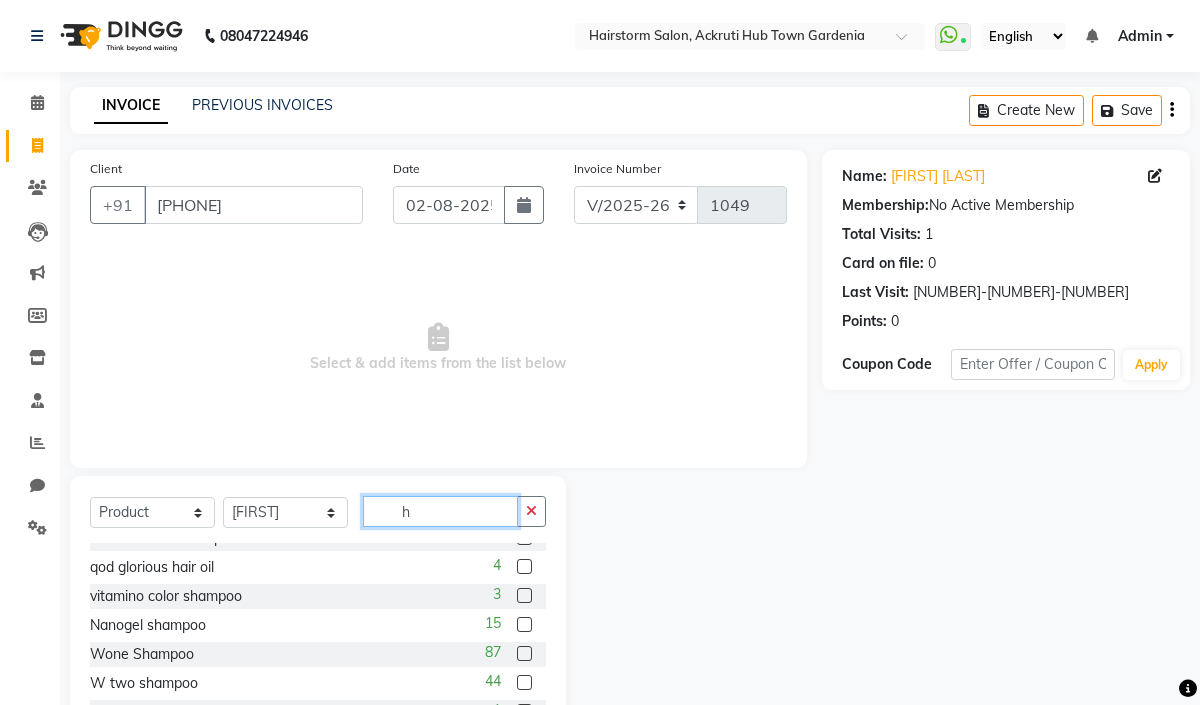 type on "h" 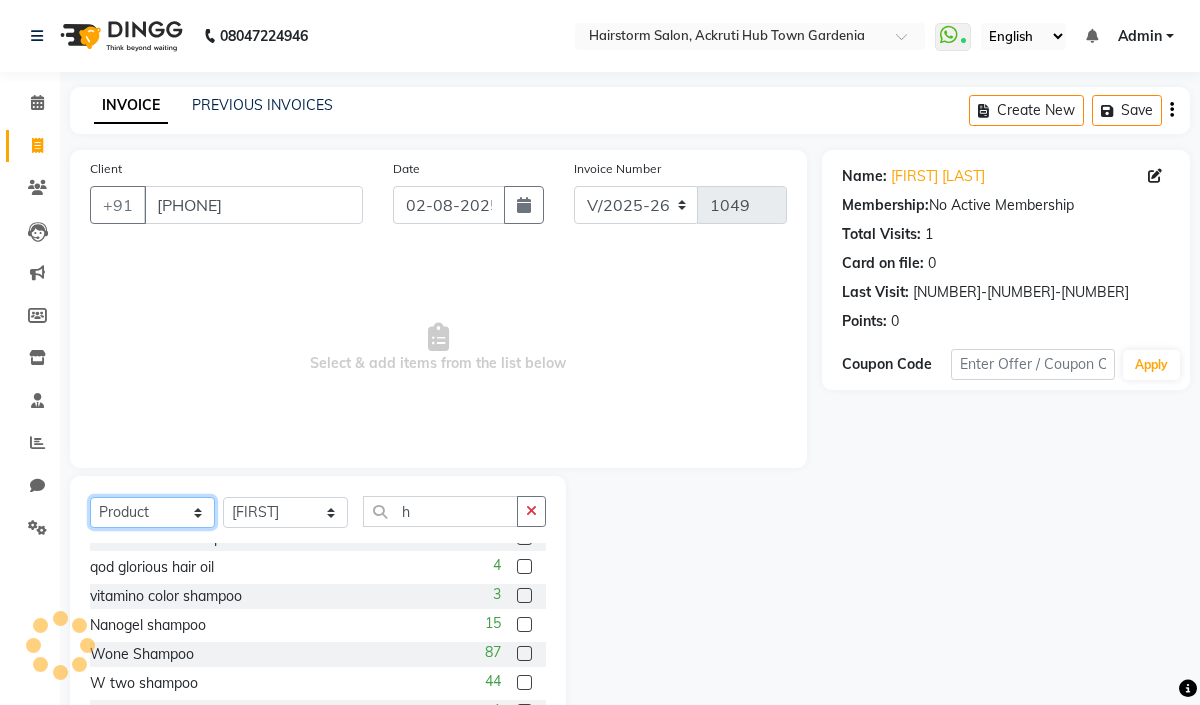 click on "Select  Service  Product  Membership  Package Voucher Prepaid Gift Card" 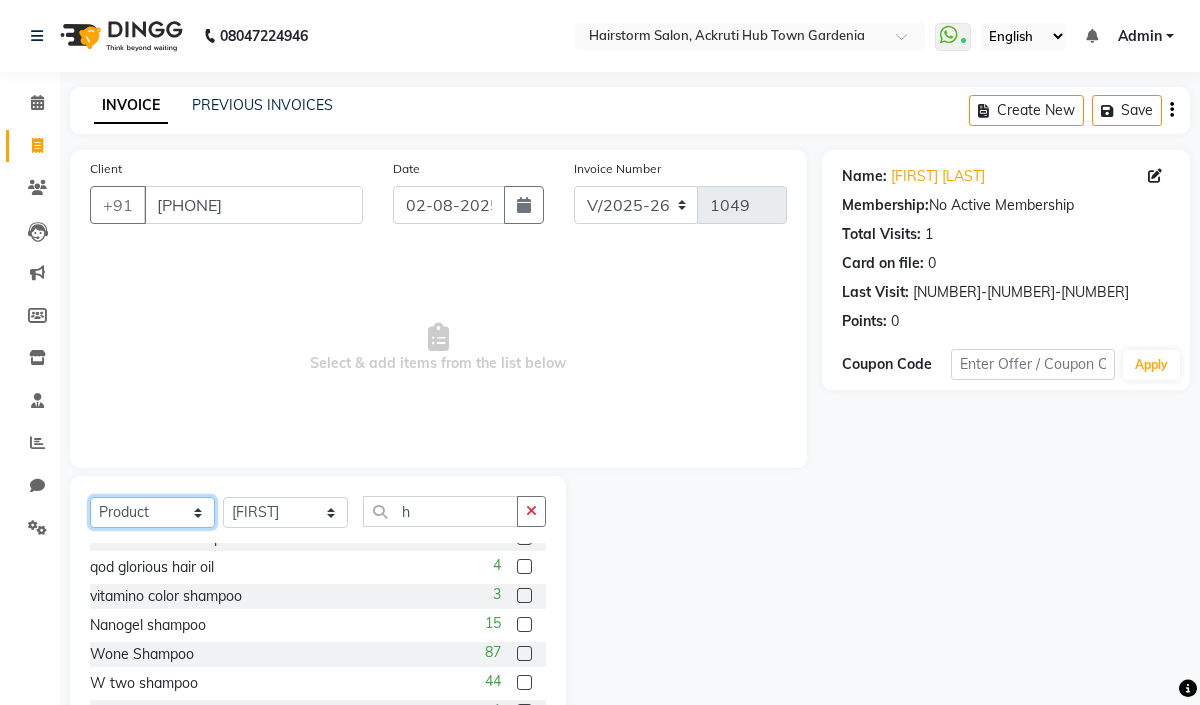 select on "service" 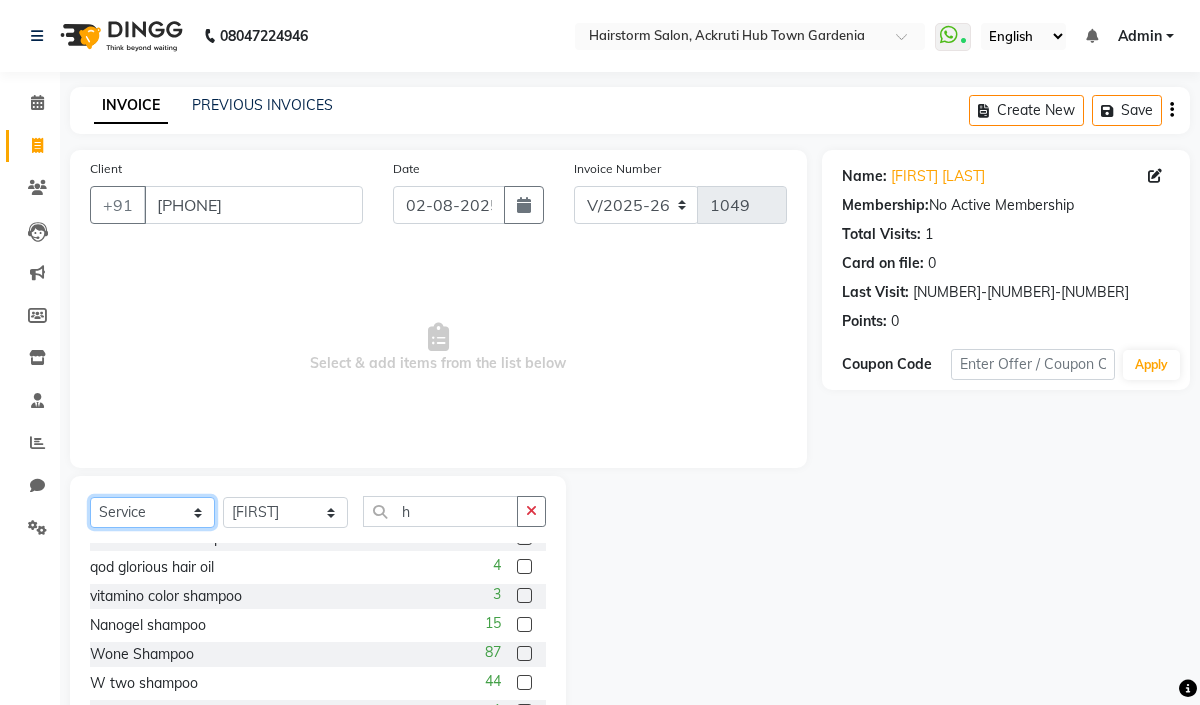 click on "Select  Service  Product  Membership  Package Voucher Prepaid Gift Card" 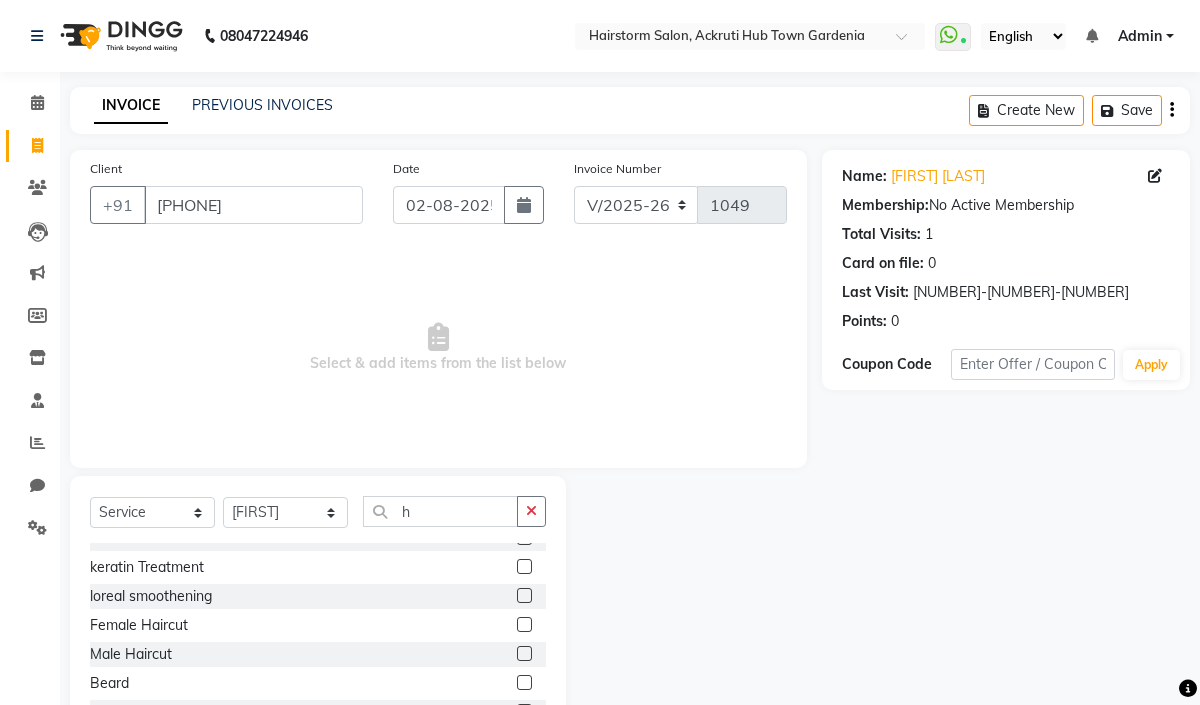 click 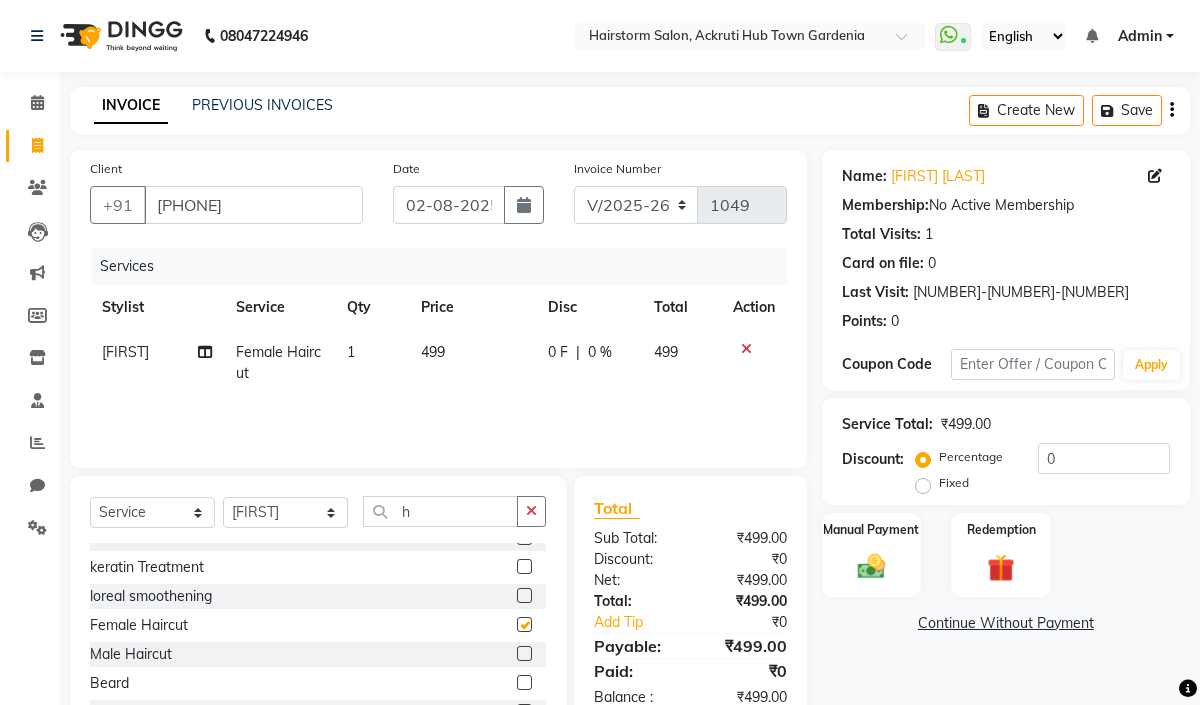 checkbox on "false" 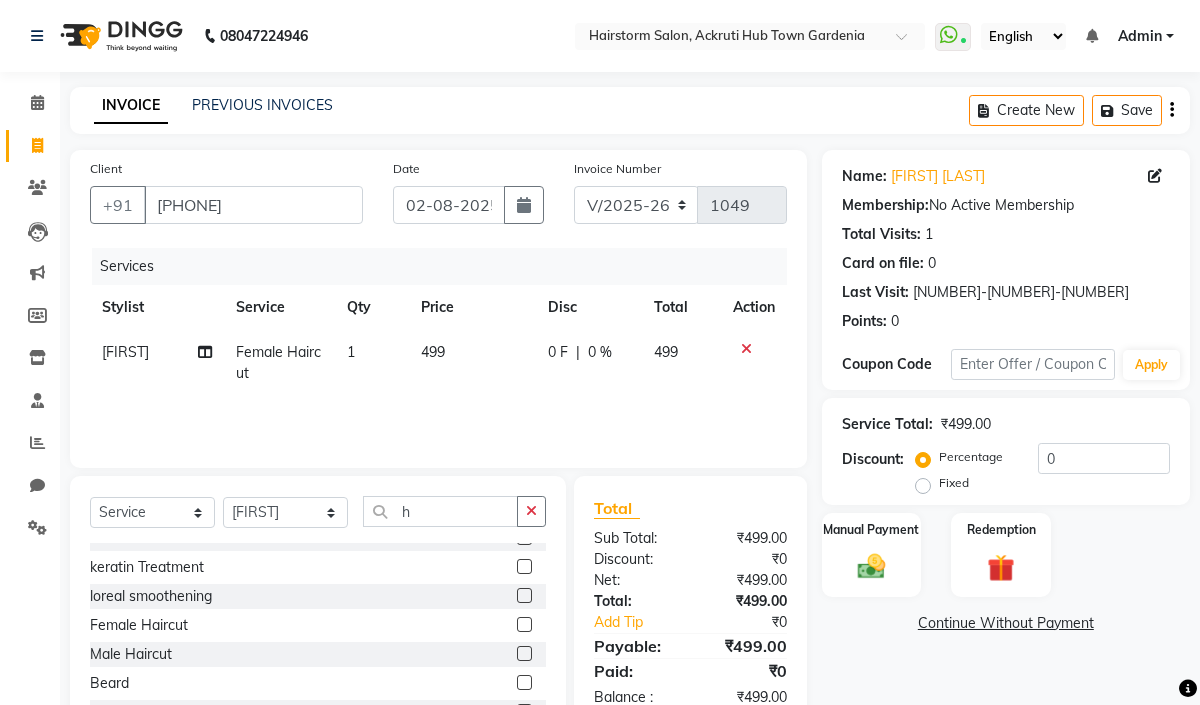 click on "499" 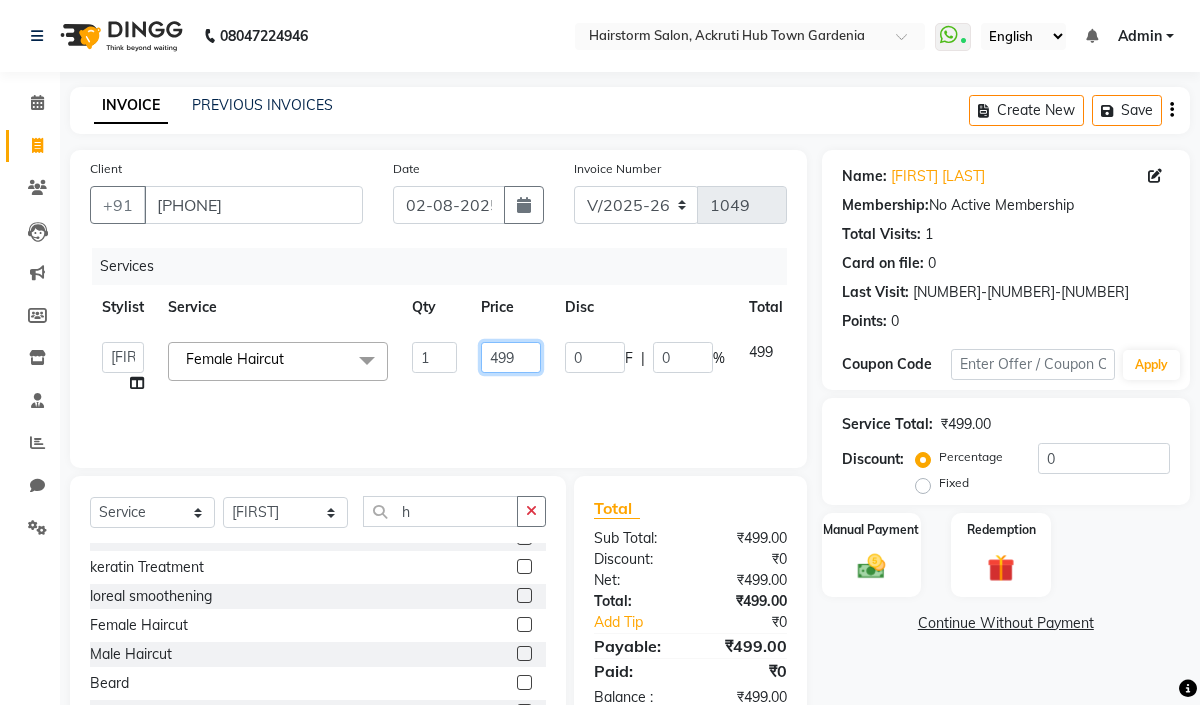 click on "499" 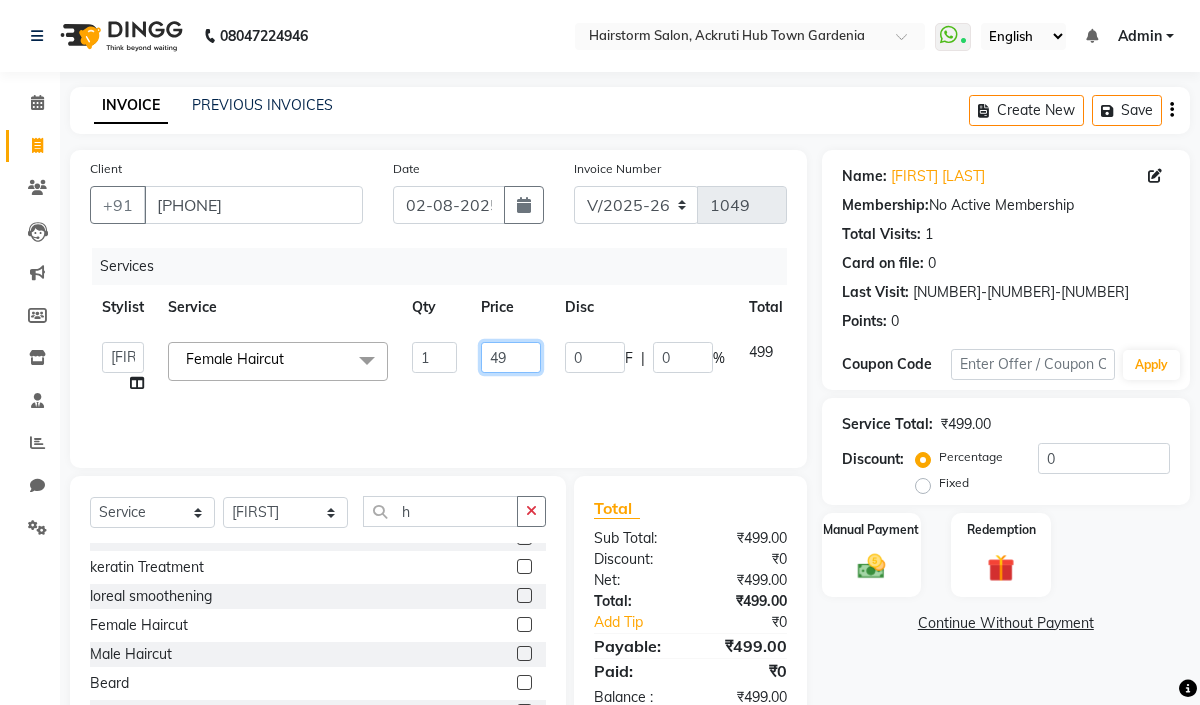 type on "4" 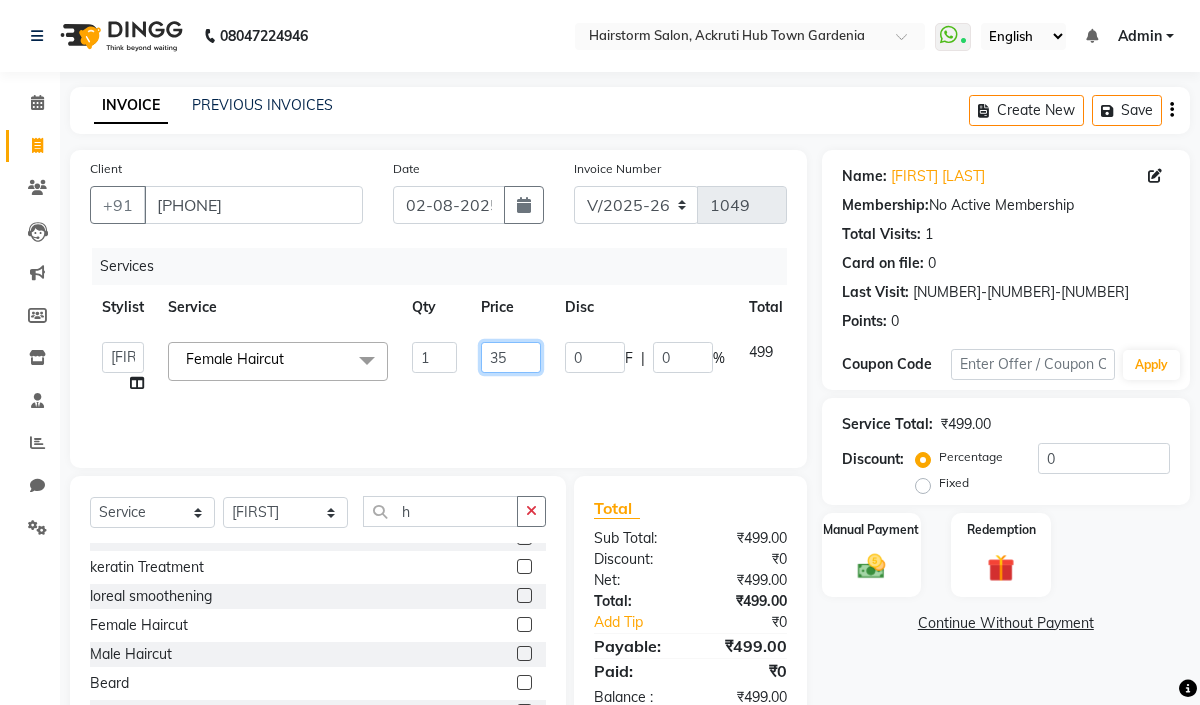 type on "350" 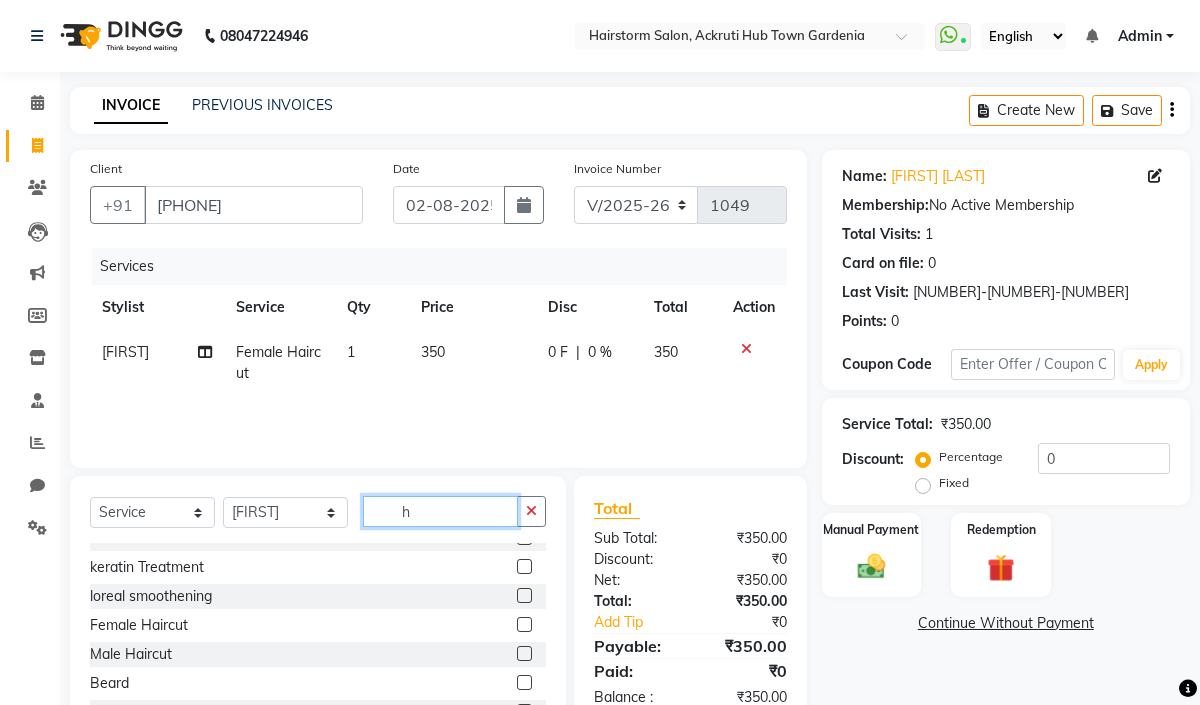 click on "h" 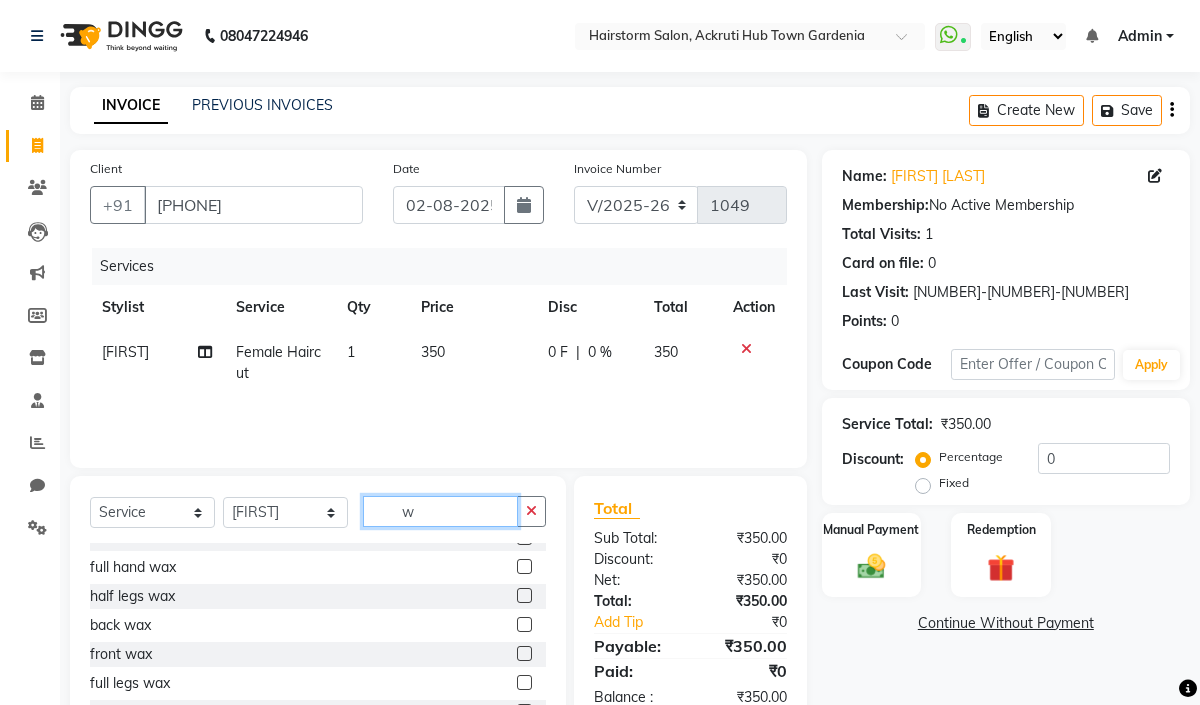 scroll, scrollTop: 0, scrollLeft: 0, axis: both 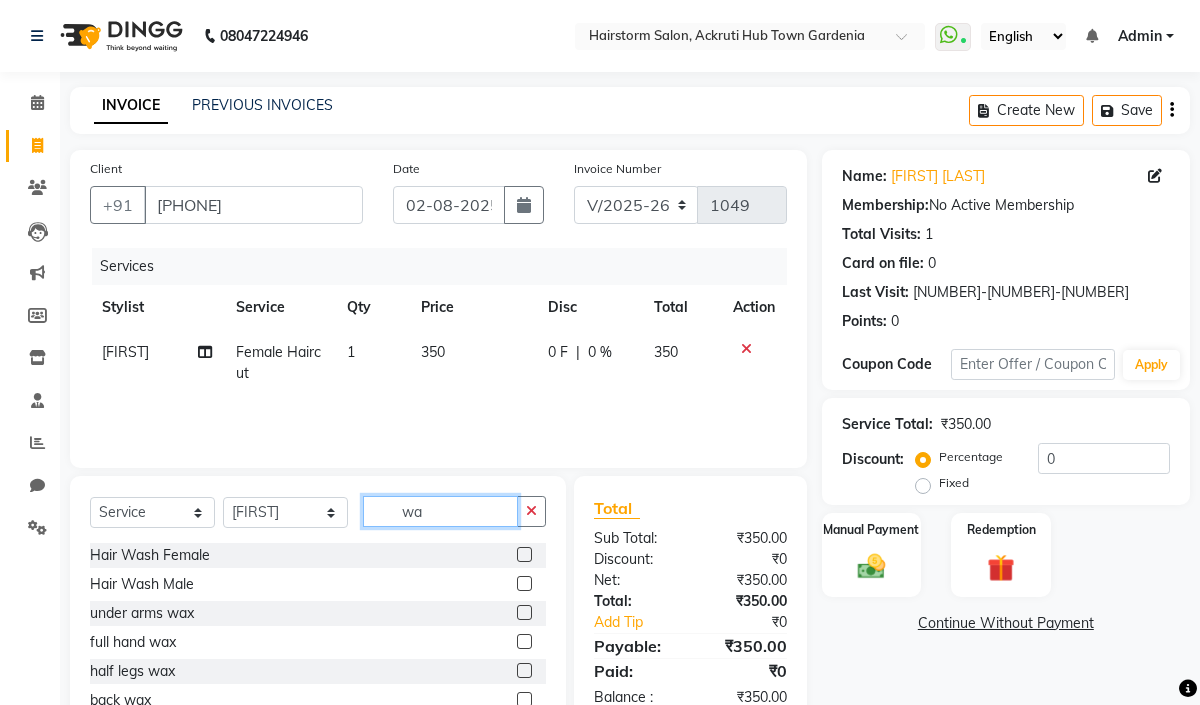 type on "wa" 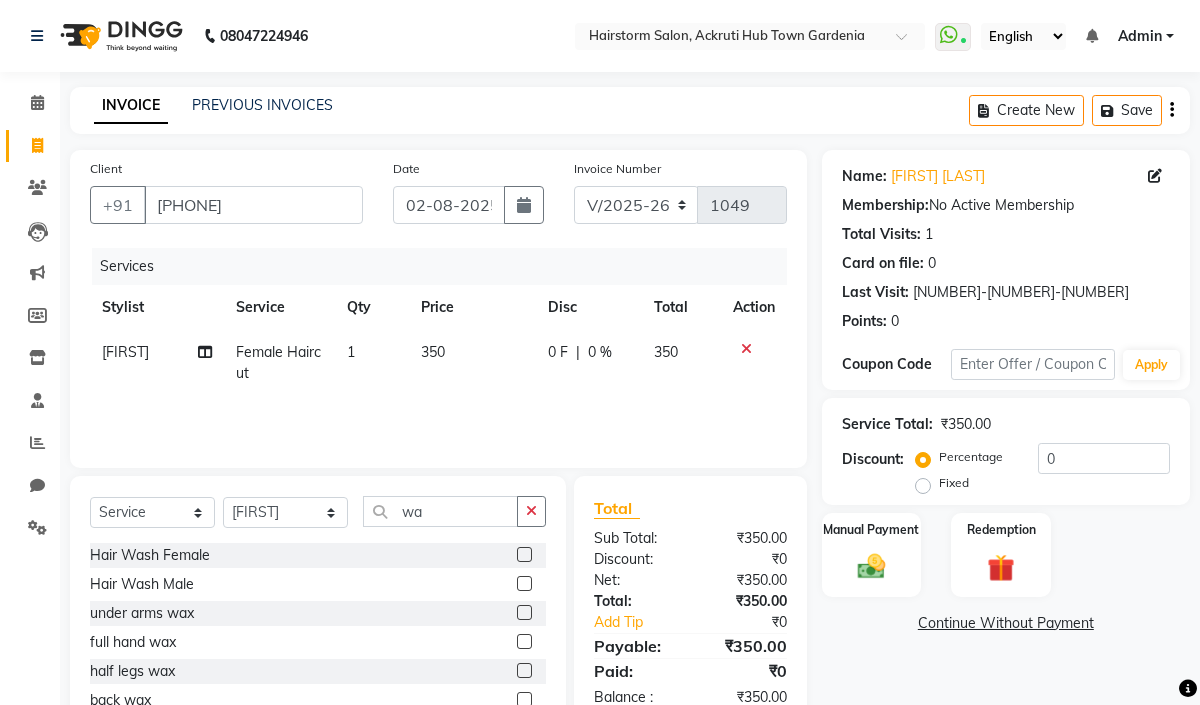 click 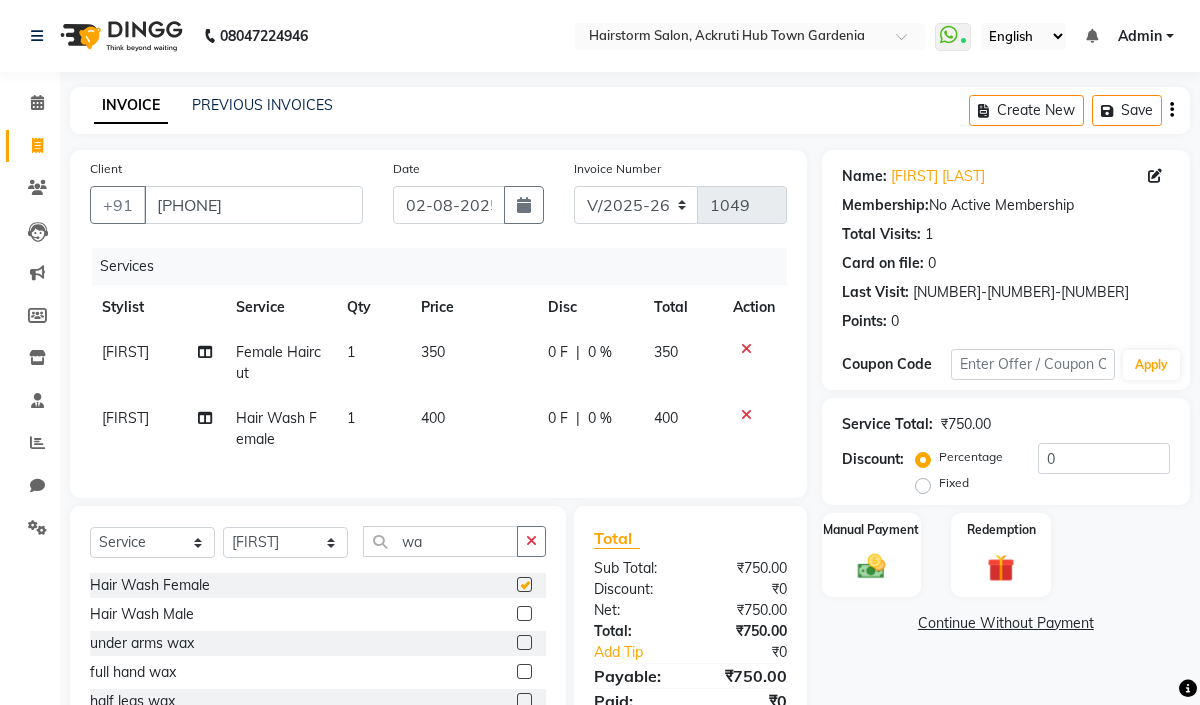 checkbox on "false" 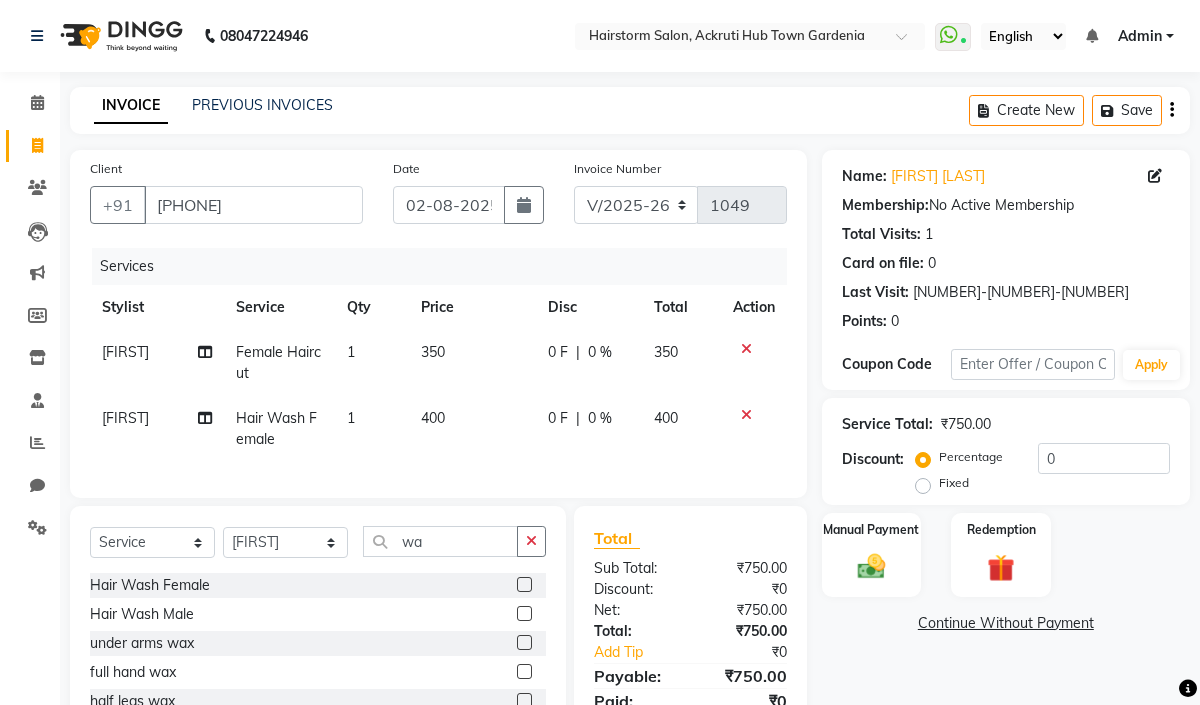 click on "400" 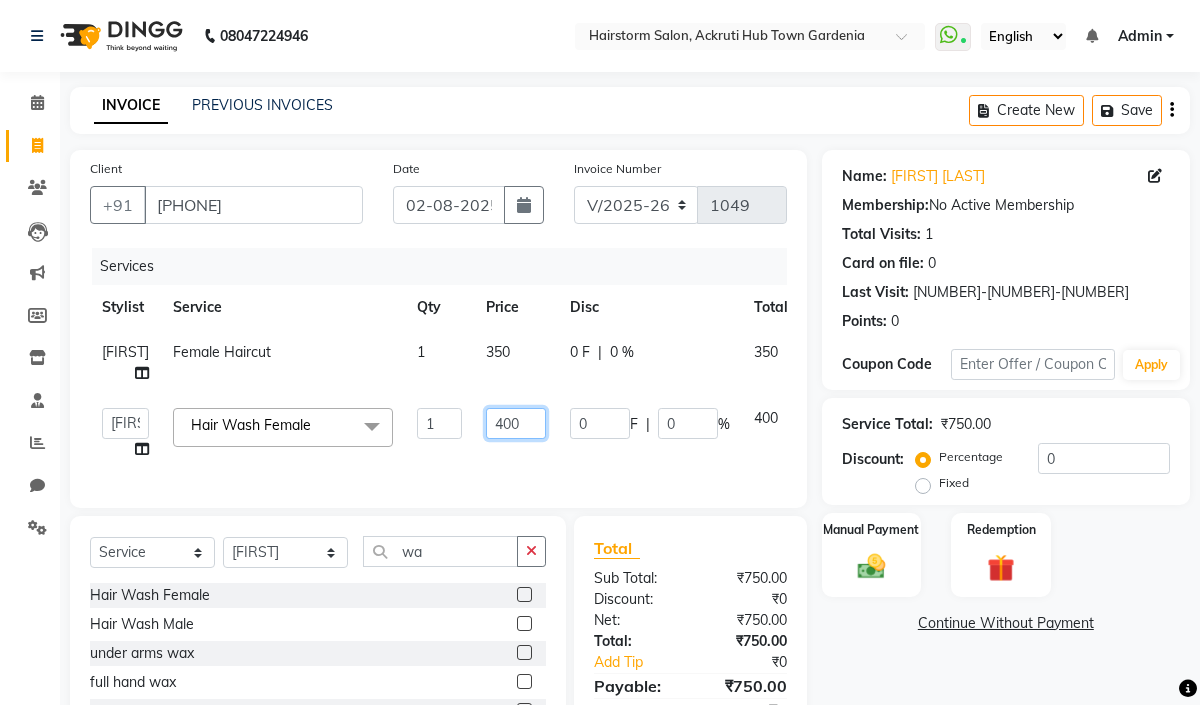 click on "400" 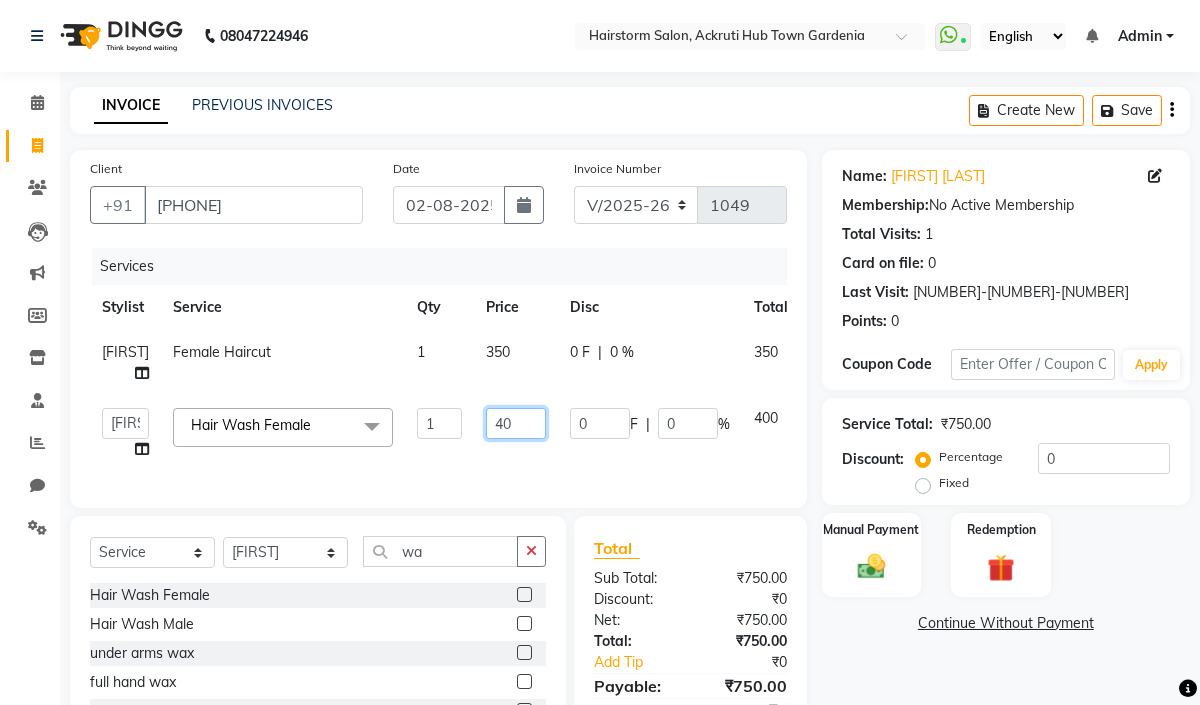 type on "4" 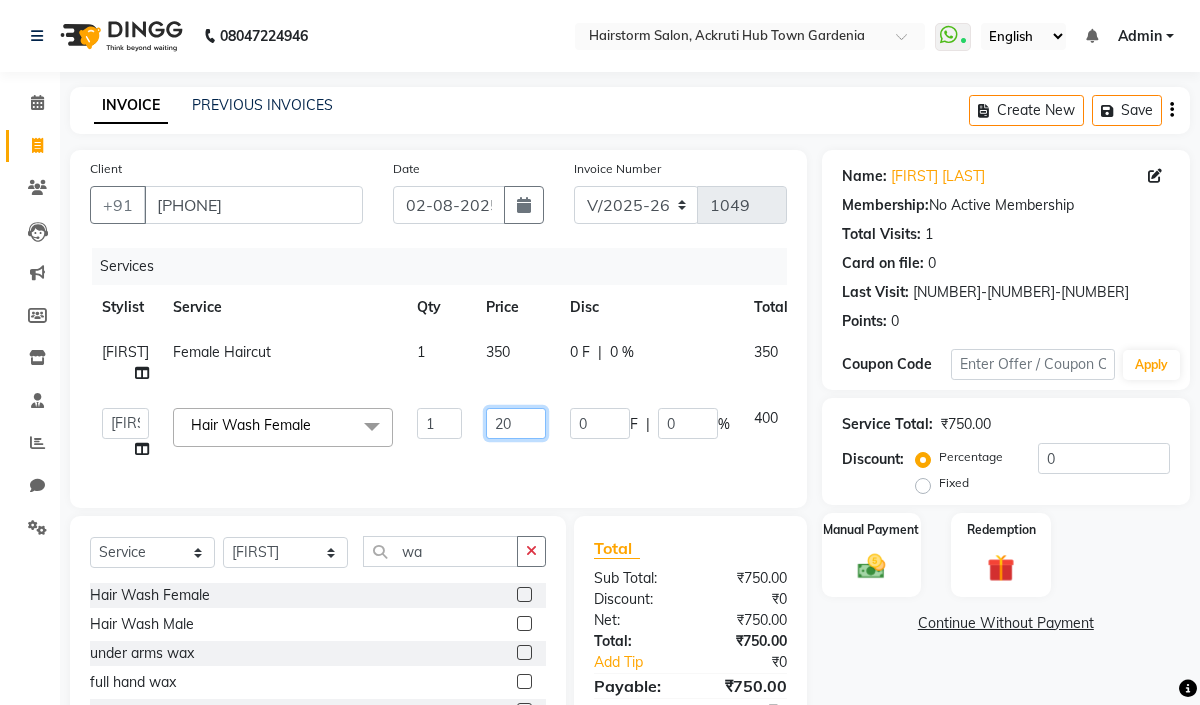 type on "200" 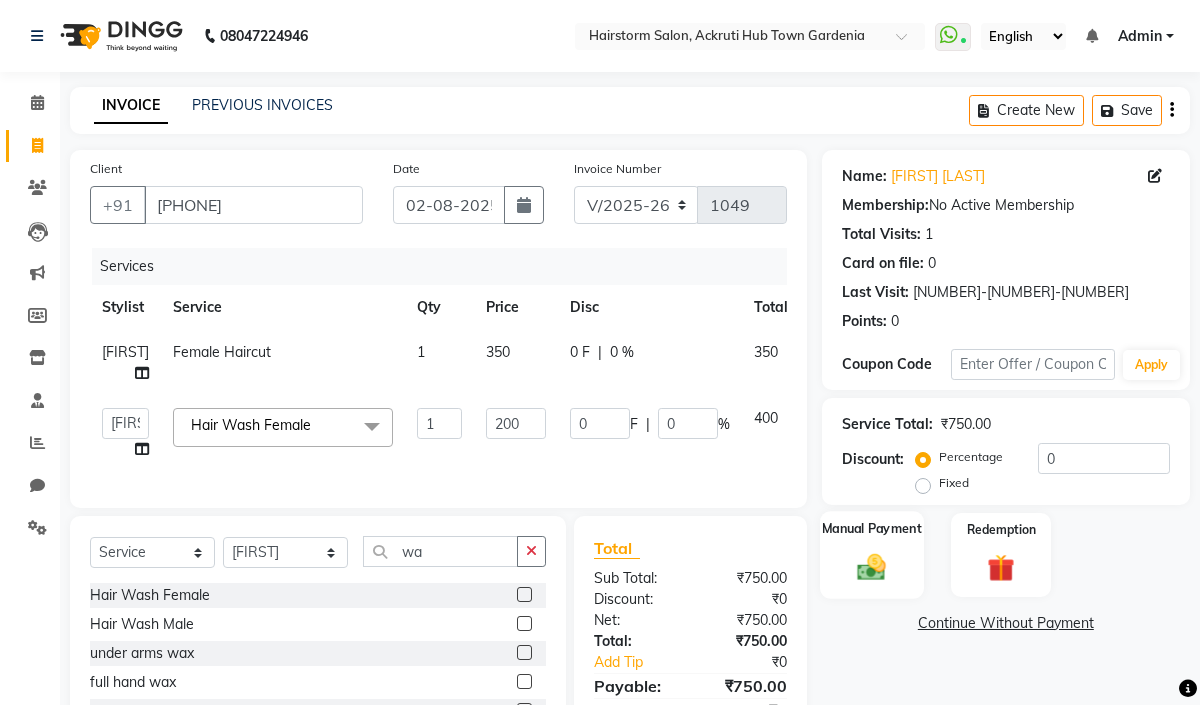 click 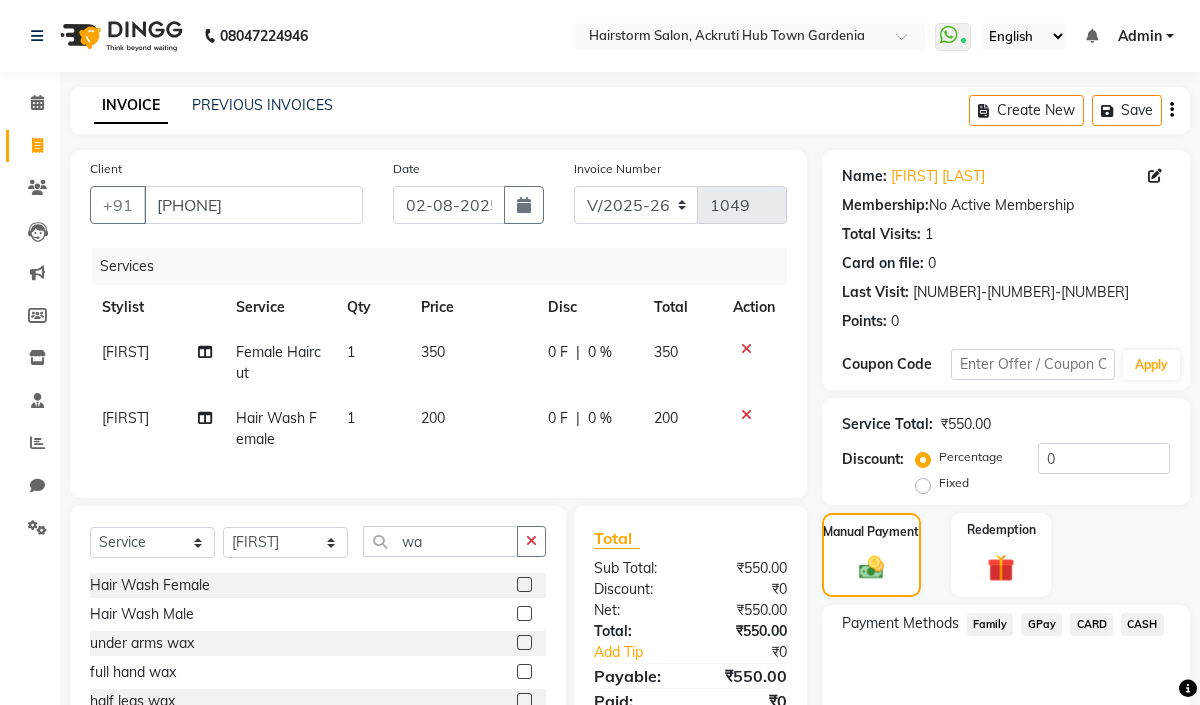 click on "Family" 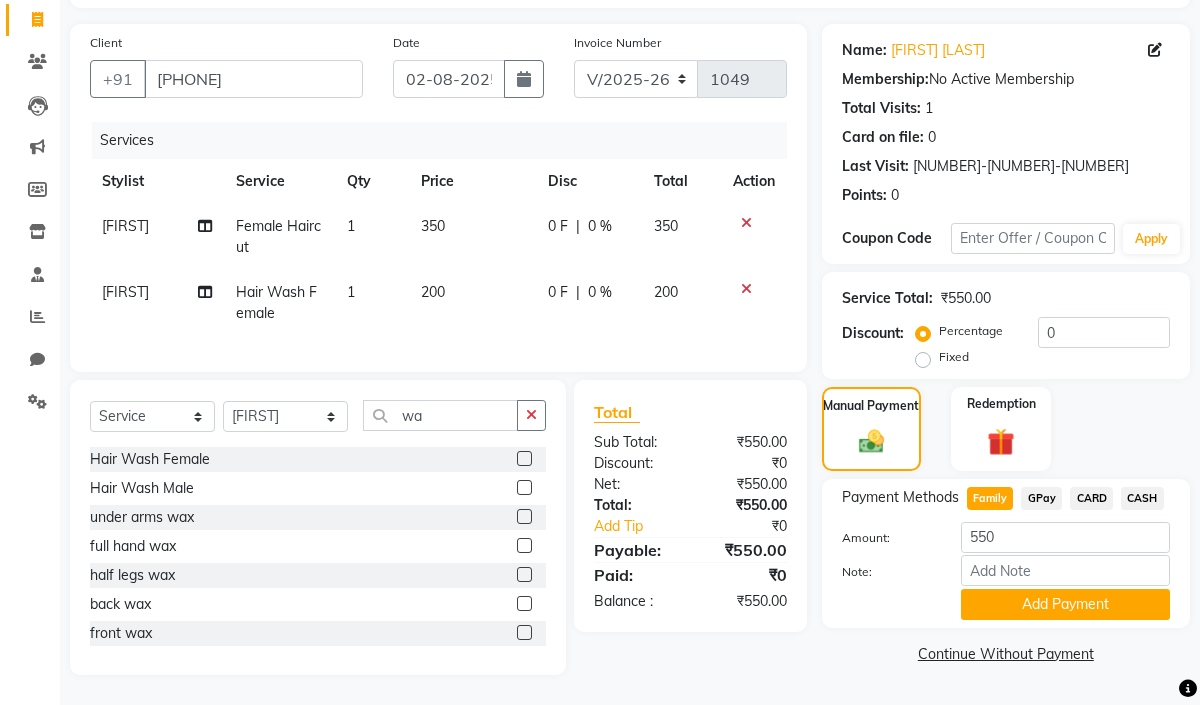 scroll, scrollTop: 146, scrollLeft: 0, axis: vertical 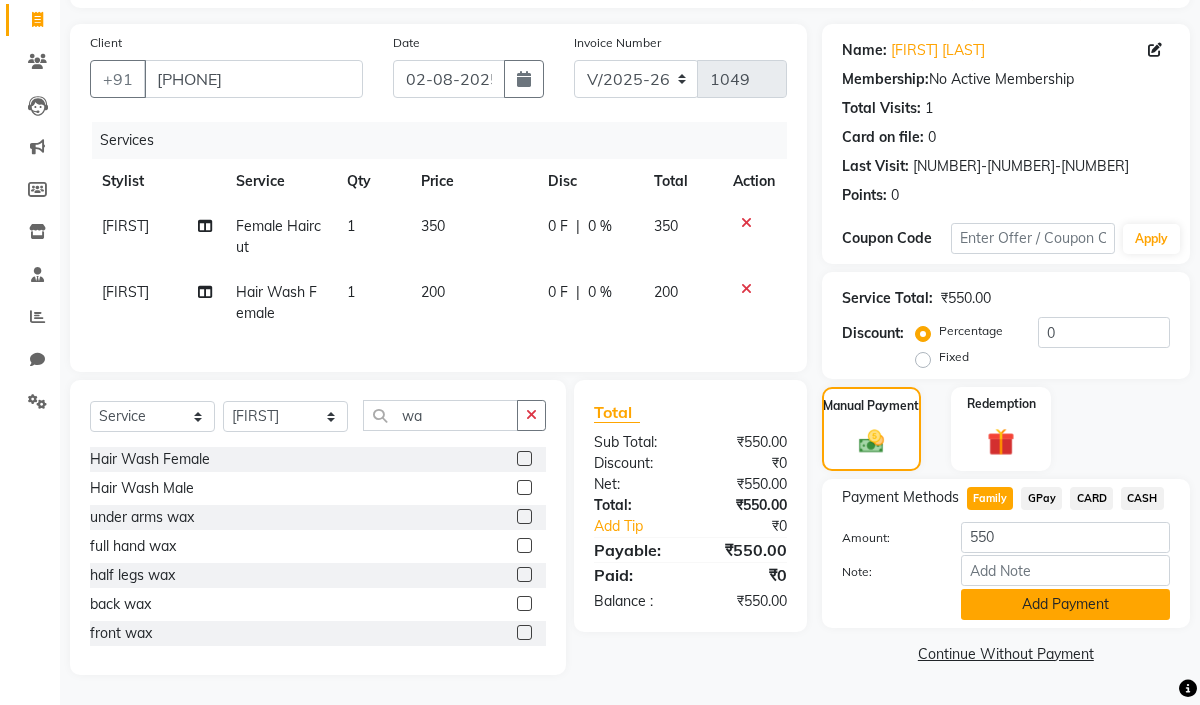 click on "Add Payment" 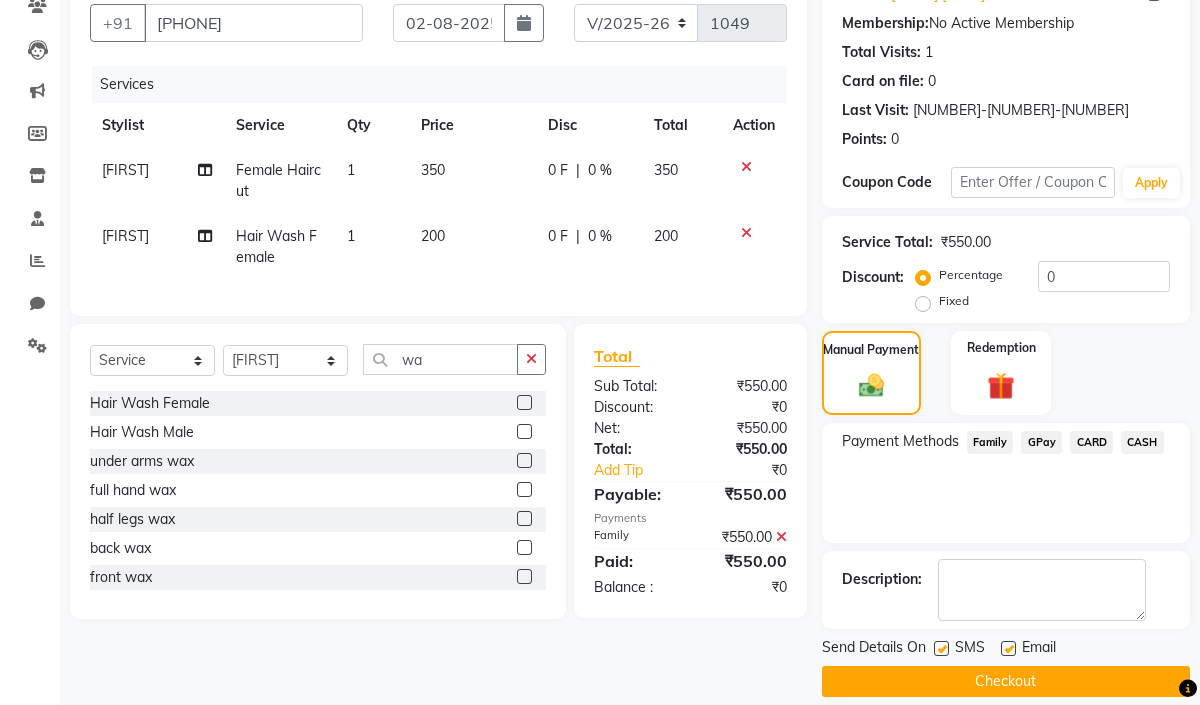 scroll, scrollTop: 203, scrollLeft: 0, axis: vertical 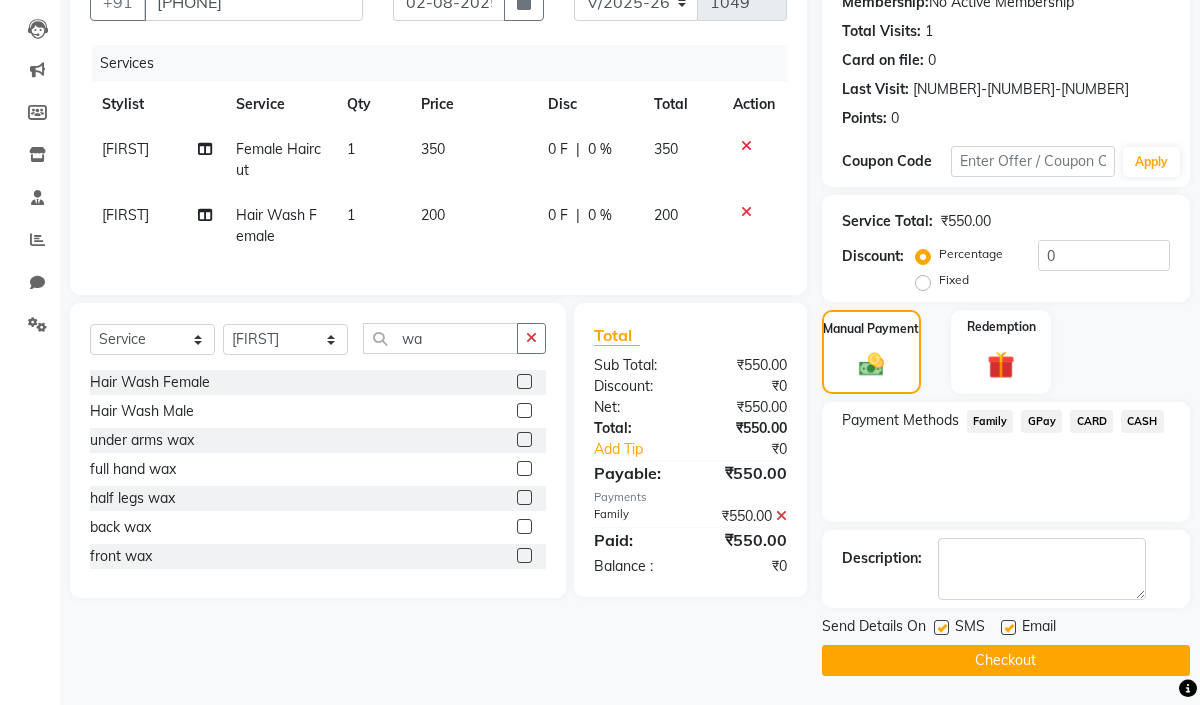 click on "Checkout" 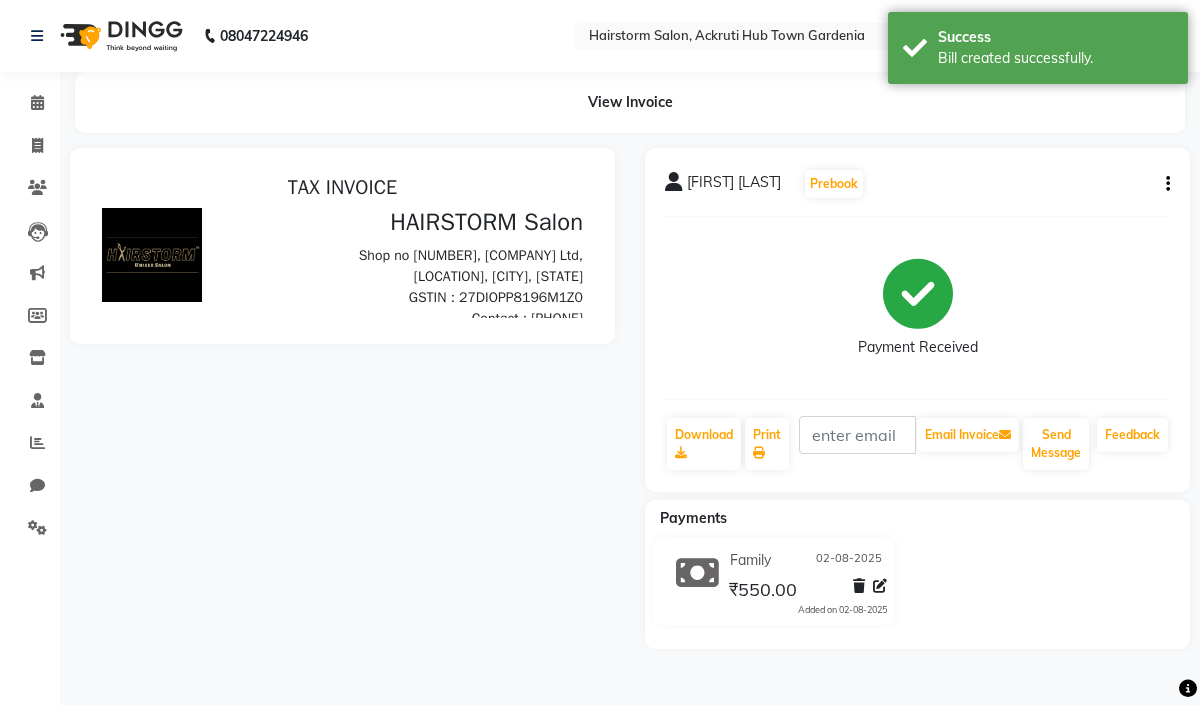 scroll, scrollTop: 0, scrollLeft: 0, axis: both 